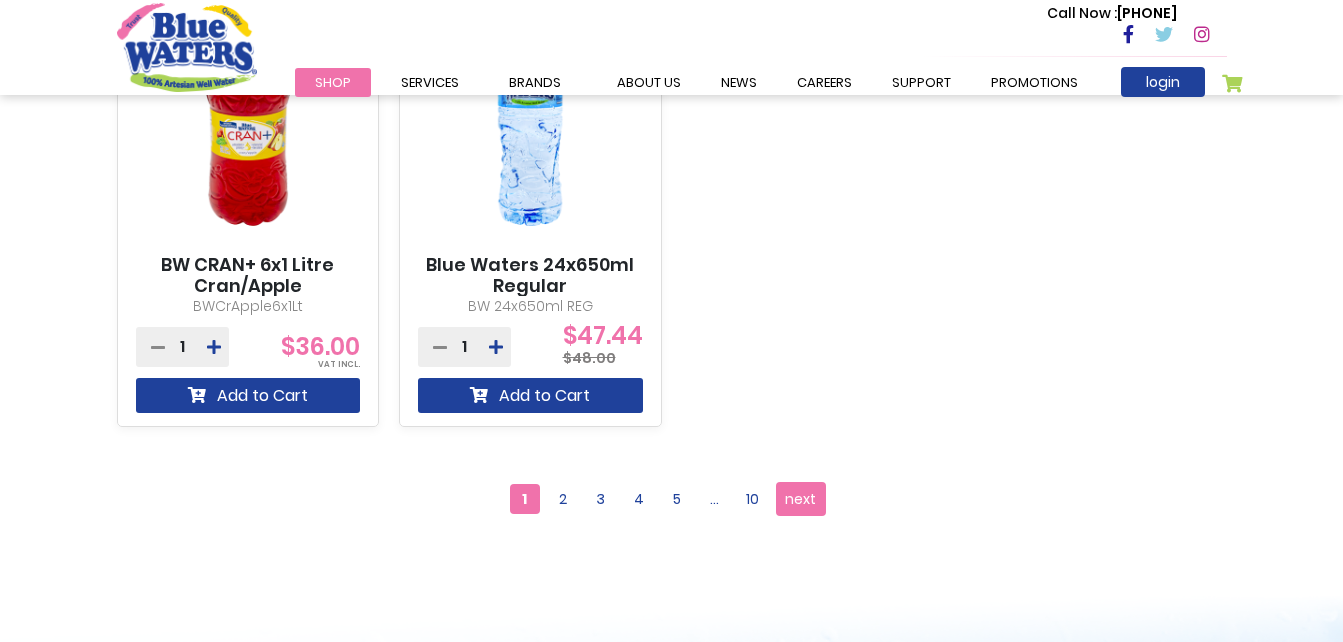scroll, scrollTop: 1920, scrollLeft: 0, axis: vertical 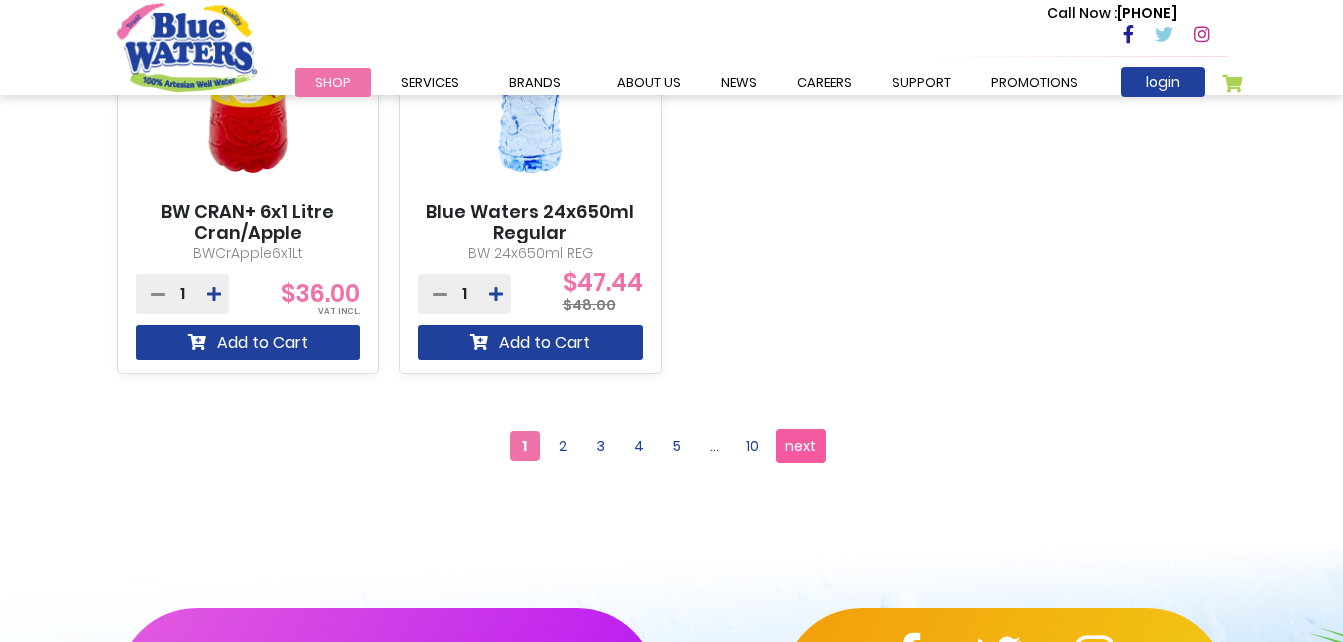 click on "next" at bounding box center (800, 446) 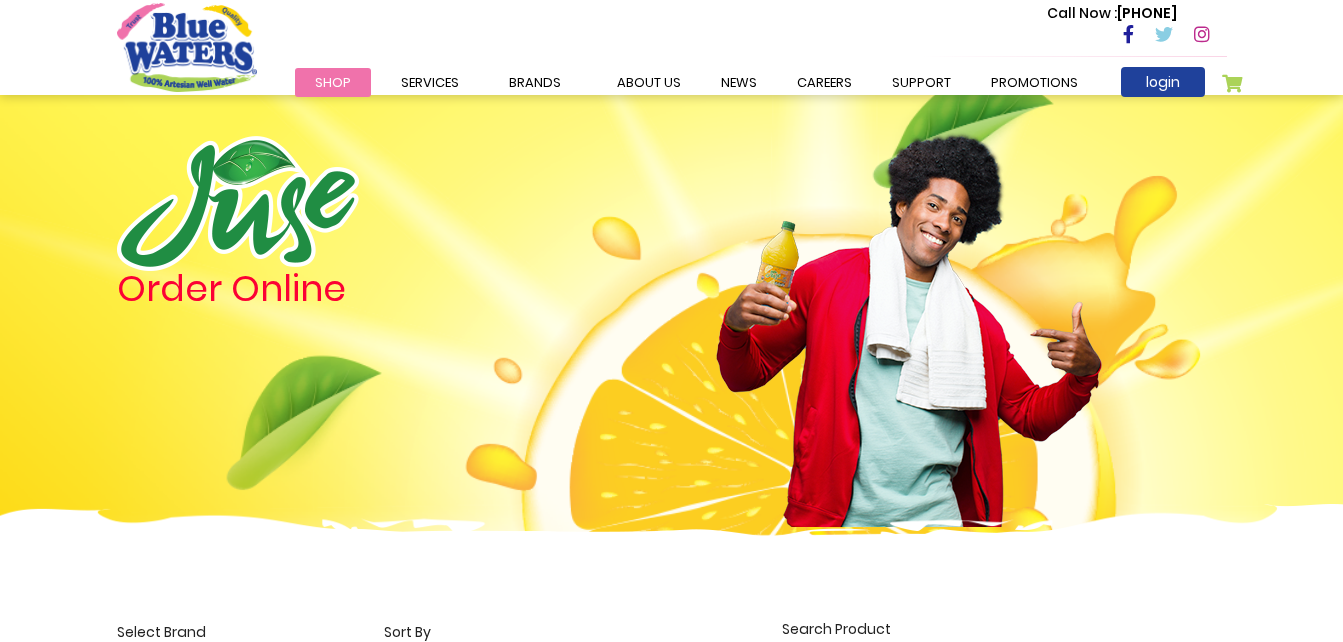 scroll, scrollTop: 0, scrollLeft: 0, axis: both 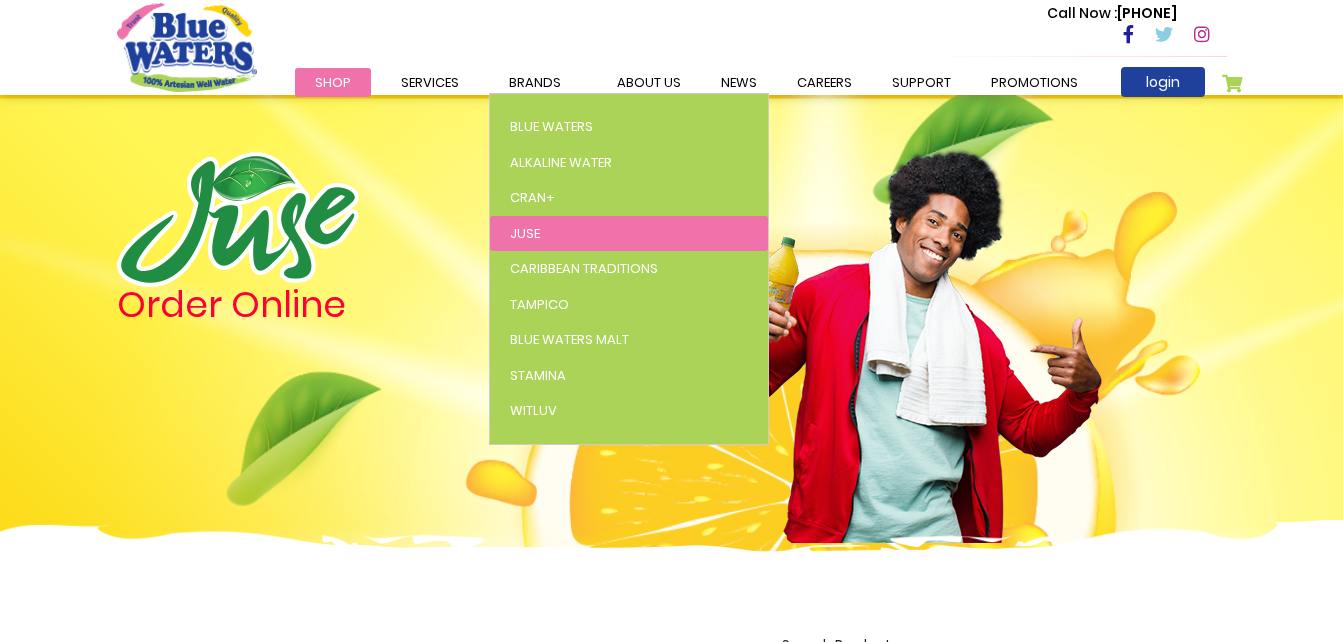 click on "Juse" at bounding box center [629, 234] 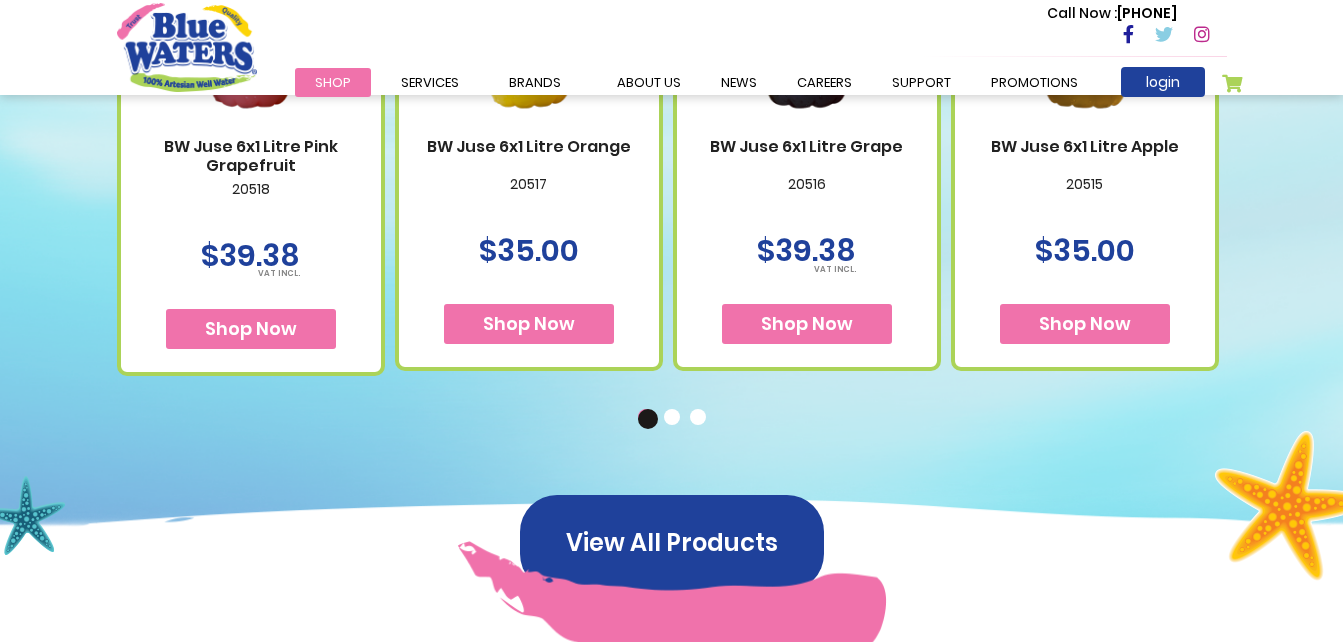 scroll, scrollTop: 1040, scrollLeft: 0, axis: vertical 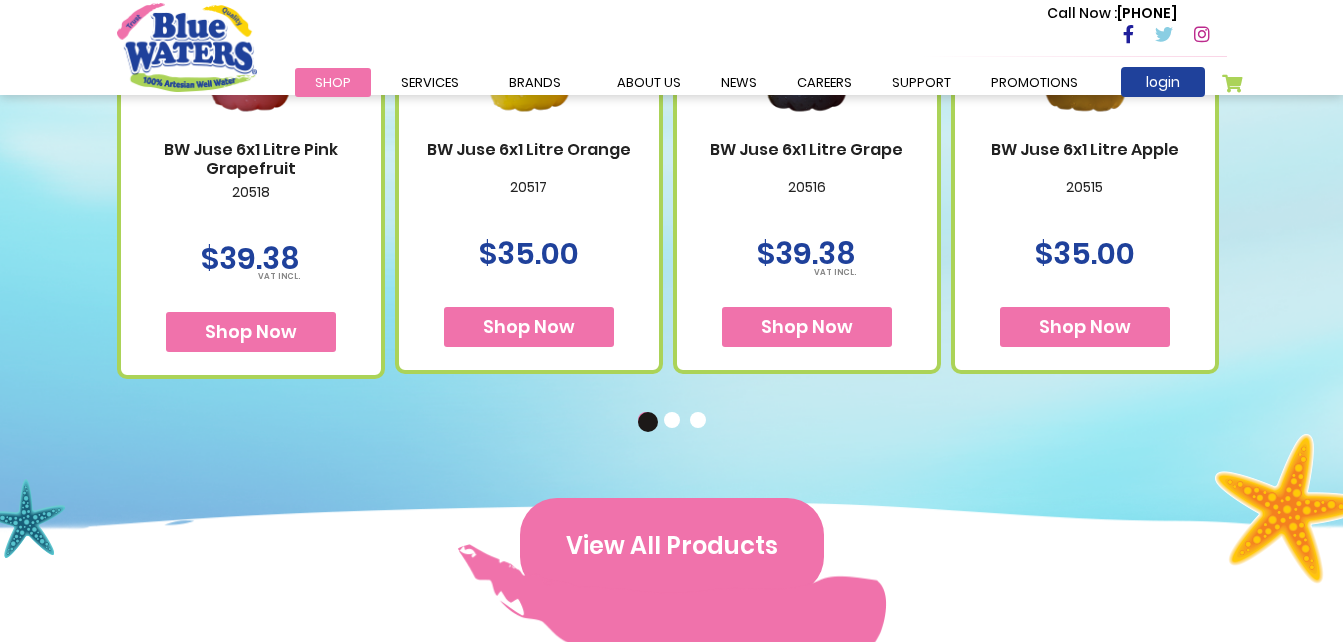 click on "View All Products" at bounding box center (672, 546) 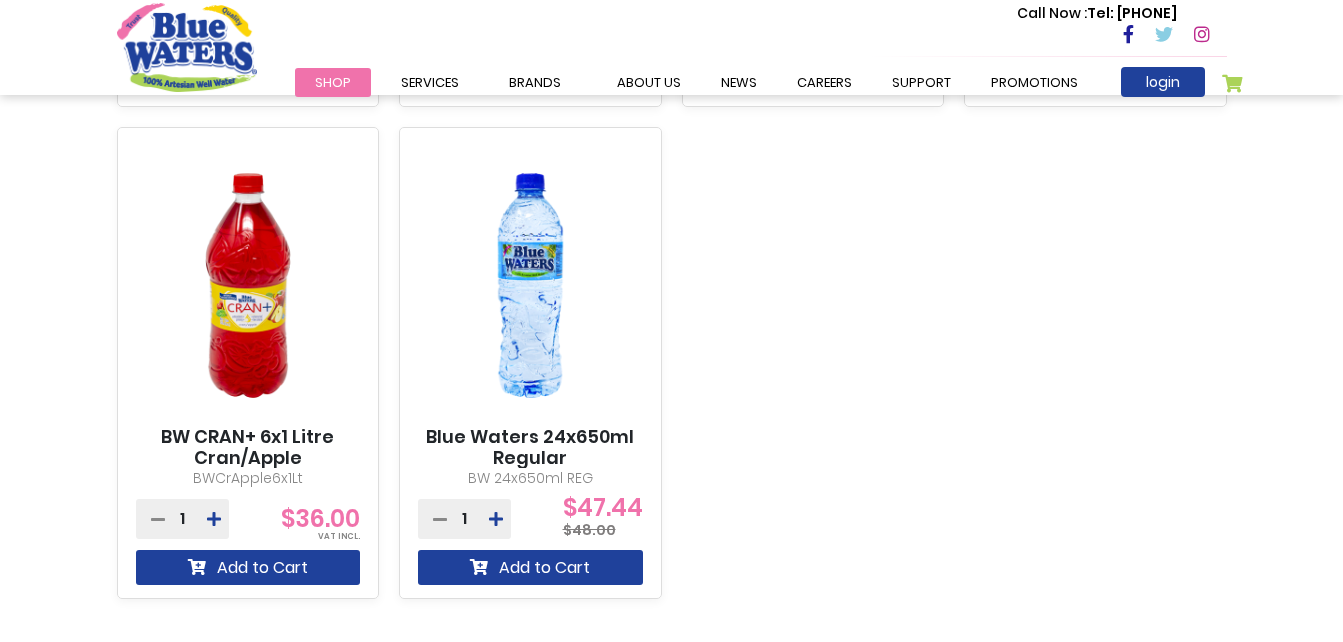 scroll, scrollTop: 1760, scrollLeft: 0, axis: vertical 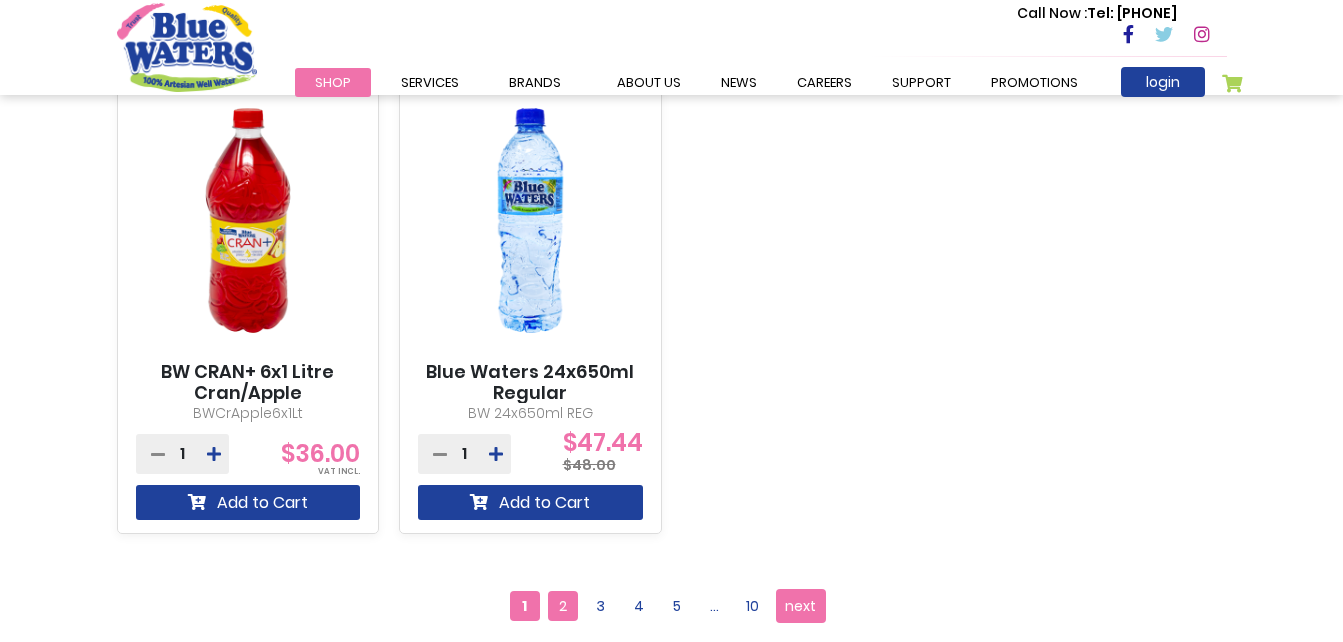 click on "2" at bounding box center (563, 606) 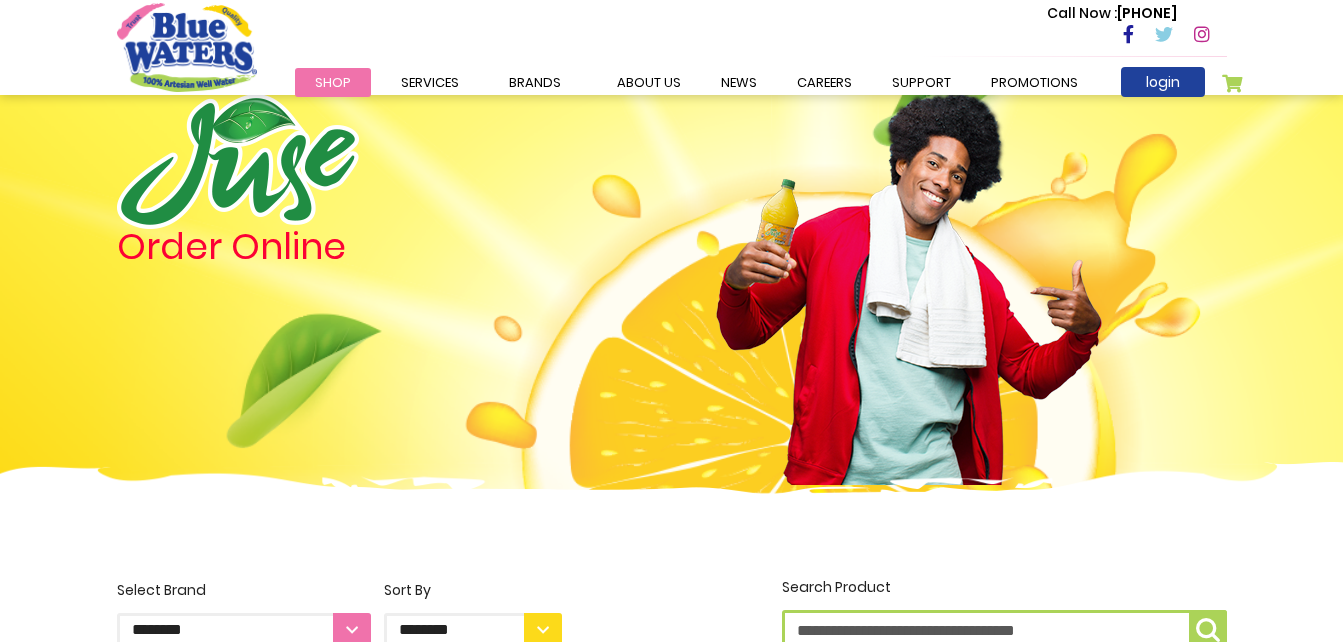 scroll, scrollTop: 0, scrollLeft: 0, axis: both 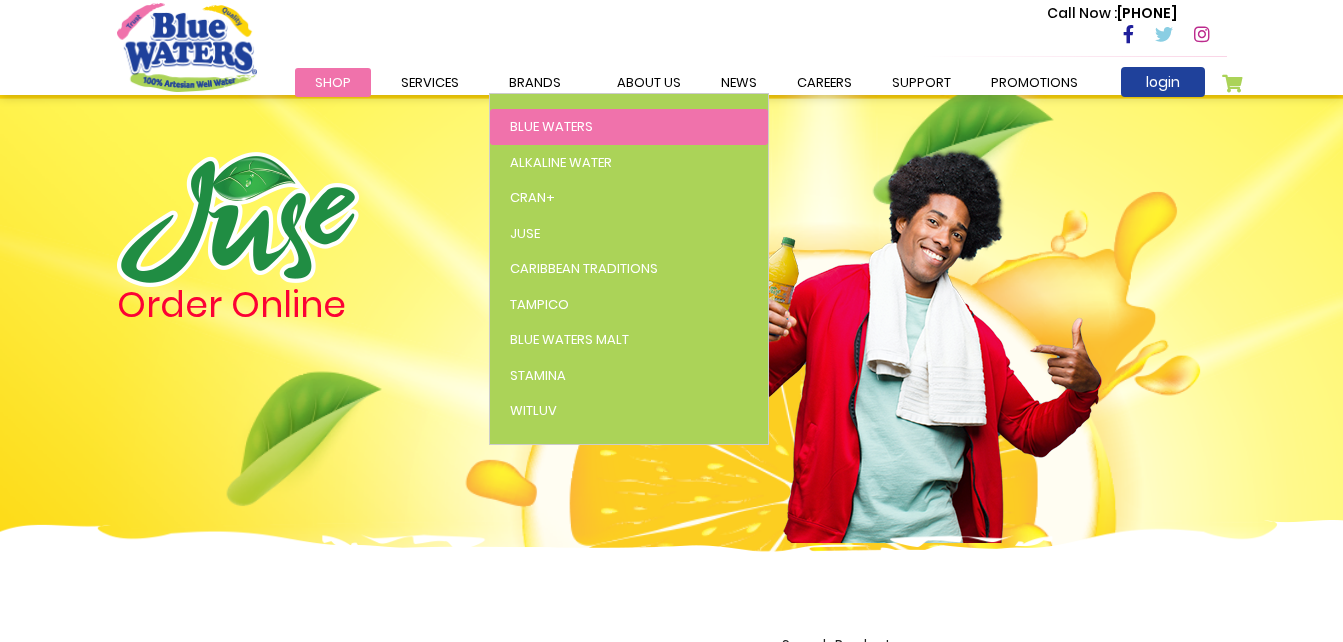 click on "Blue Waters" at bounding box center [551, 126] 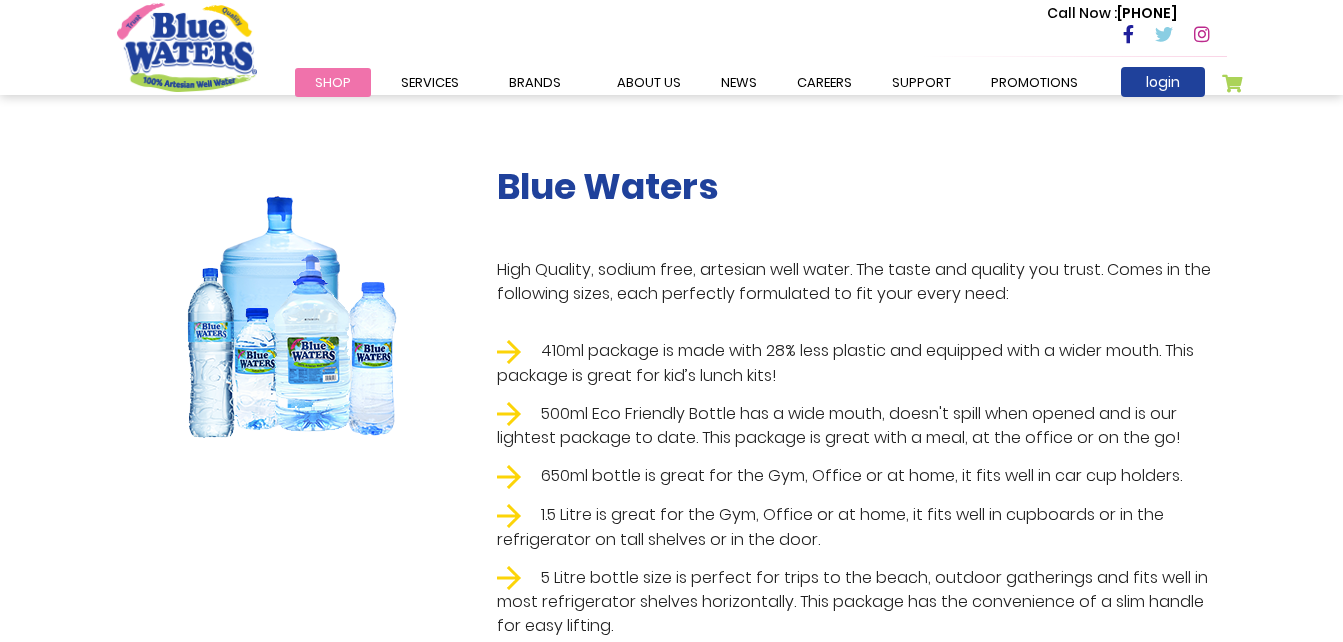 scroll, scrollTop: 360, scrollLeft: 0, axis: vertical 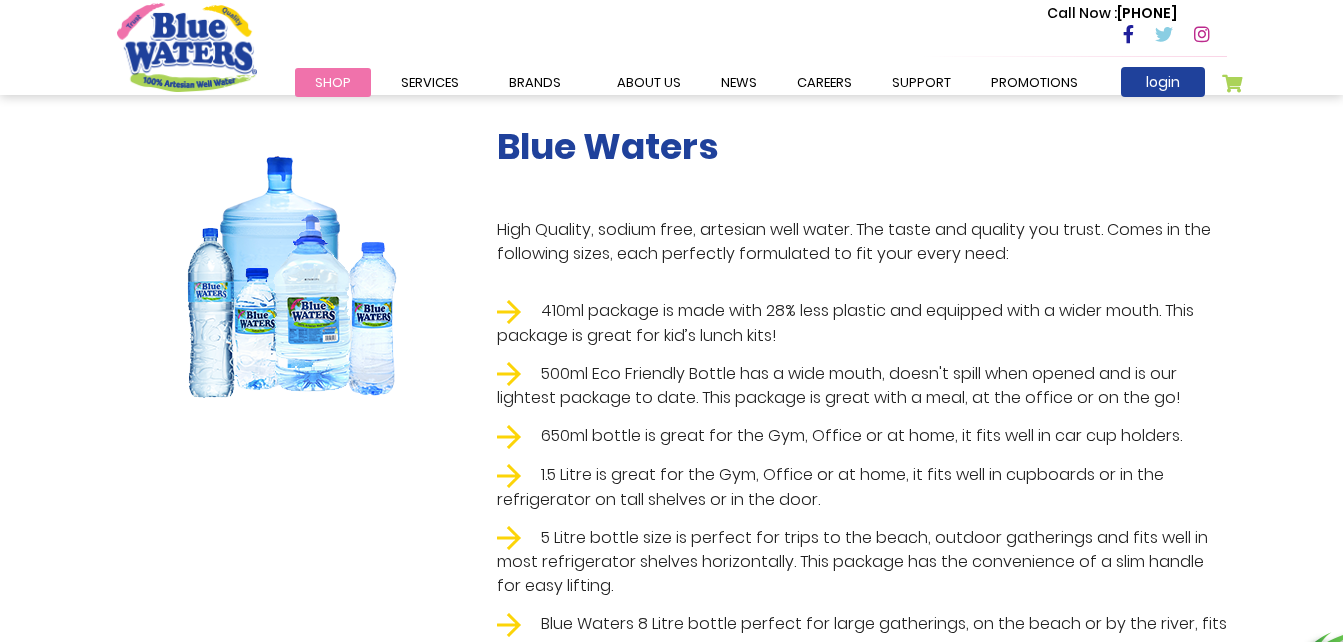 click at bounding box center [291, 274] 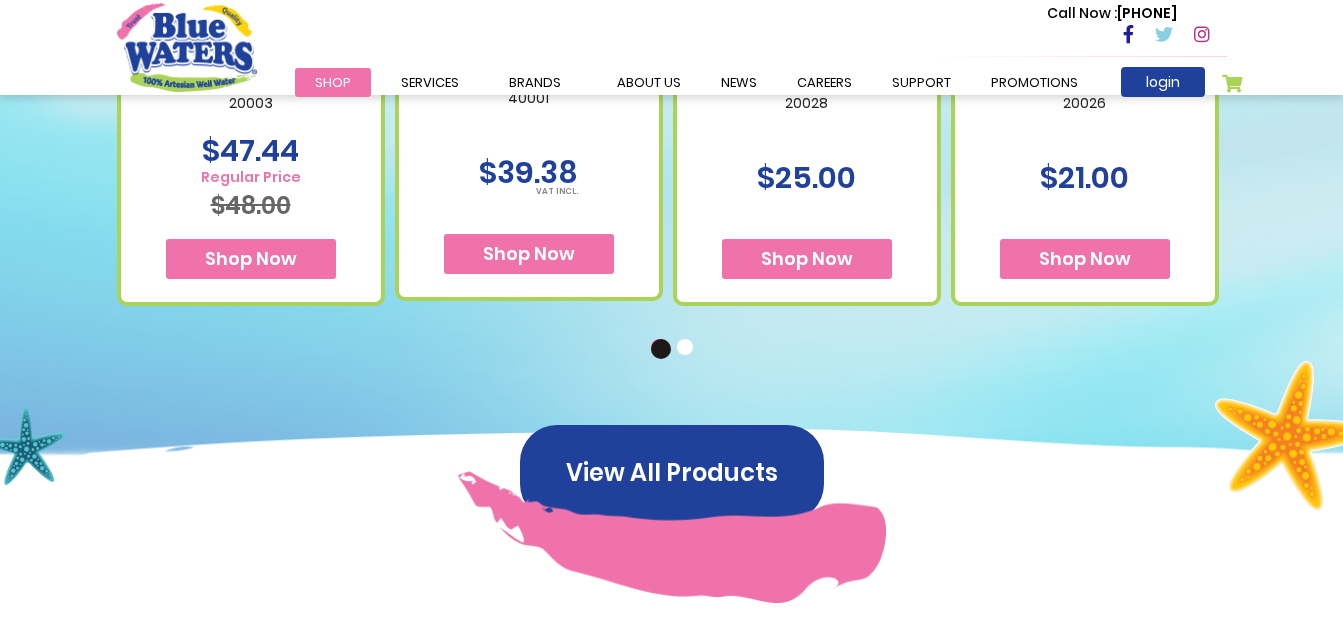 scroll, scrollTop: 1520, scrollLeft: 0, axis: vertical 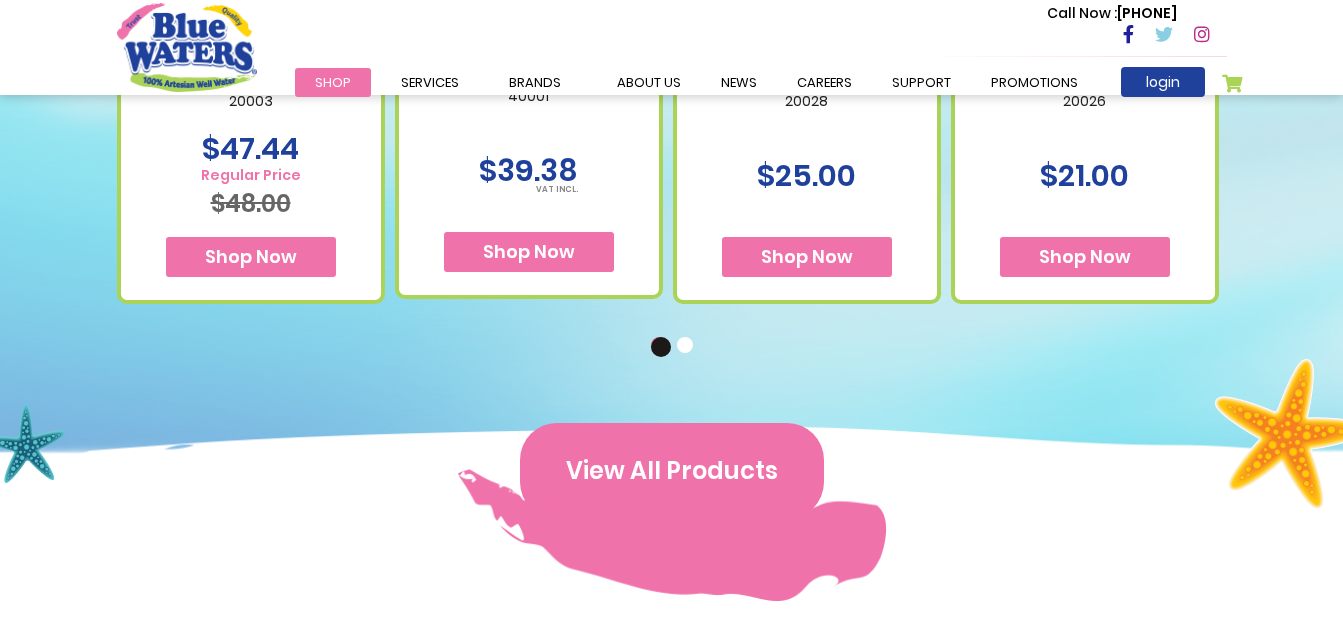 click on "View All Products" at bounding box center [672, 471] 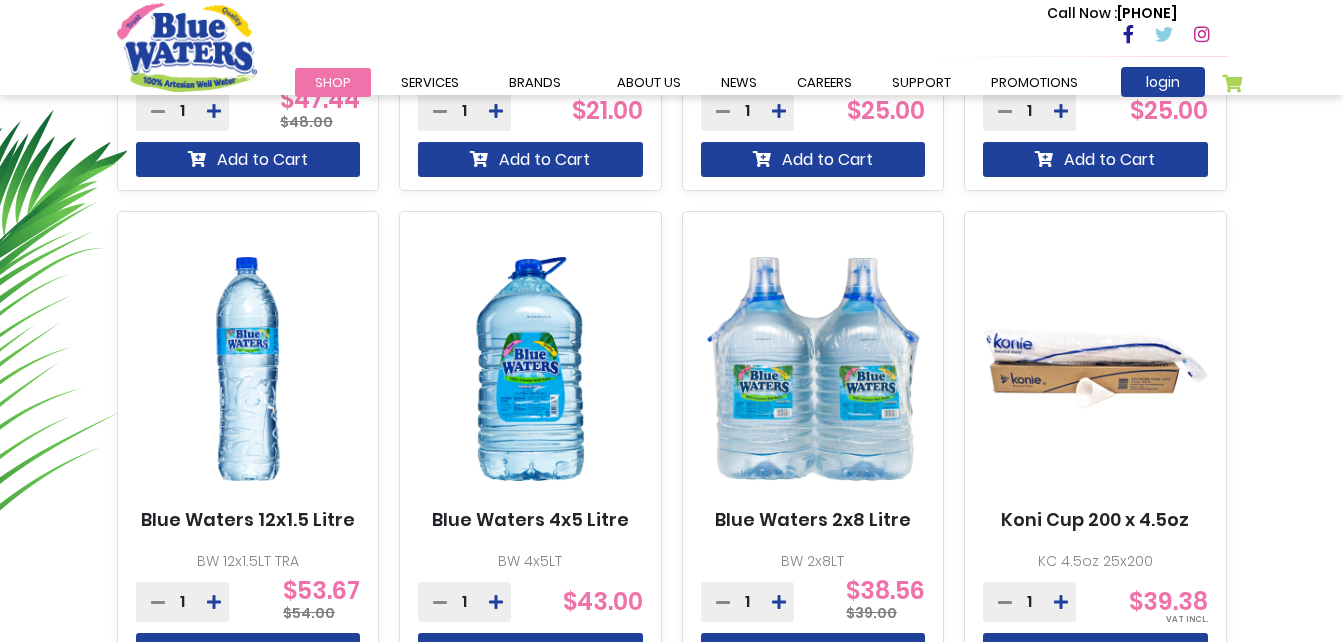 scroll, scrollTop: 1160, scrollLeft: 0, axis: vertical 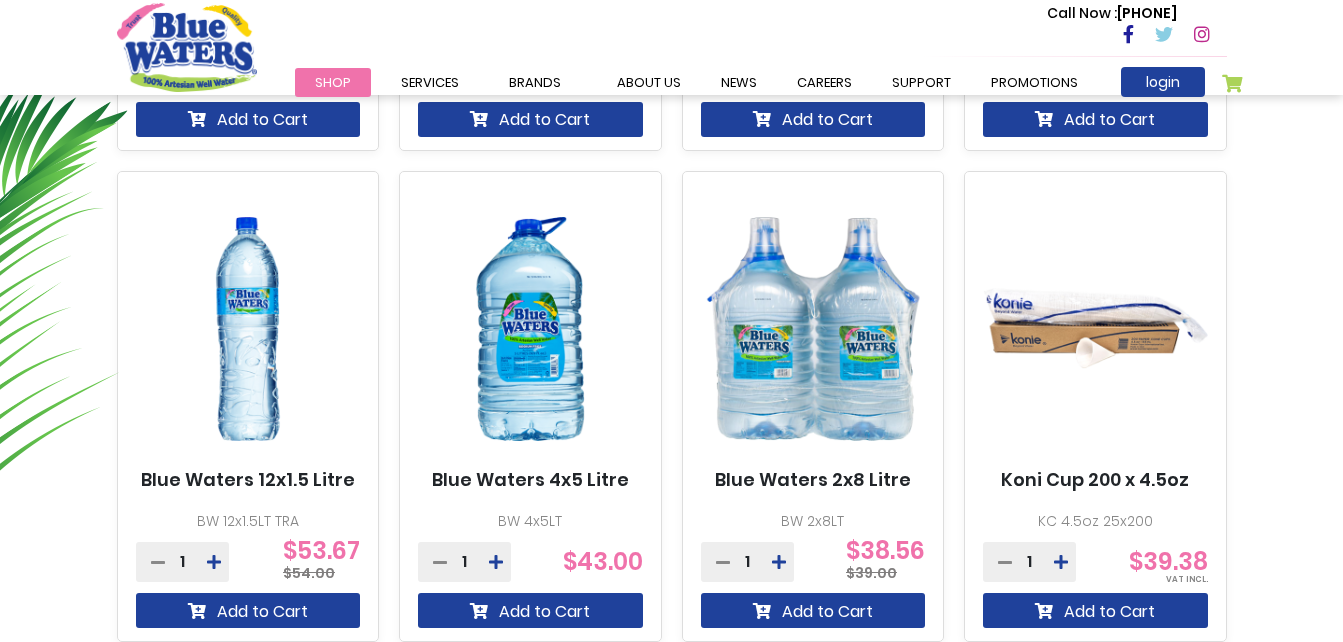 drag, startPoint x: 0, startPoint y: 0, endPoint x: 681, endPoint y: 471, distance: 828.01086 